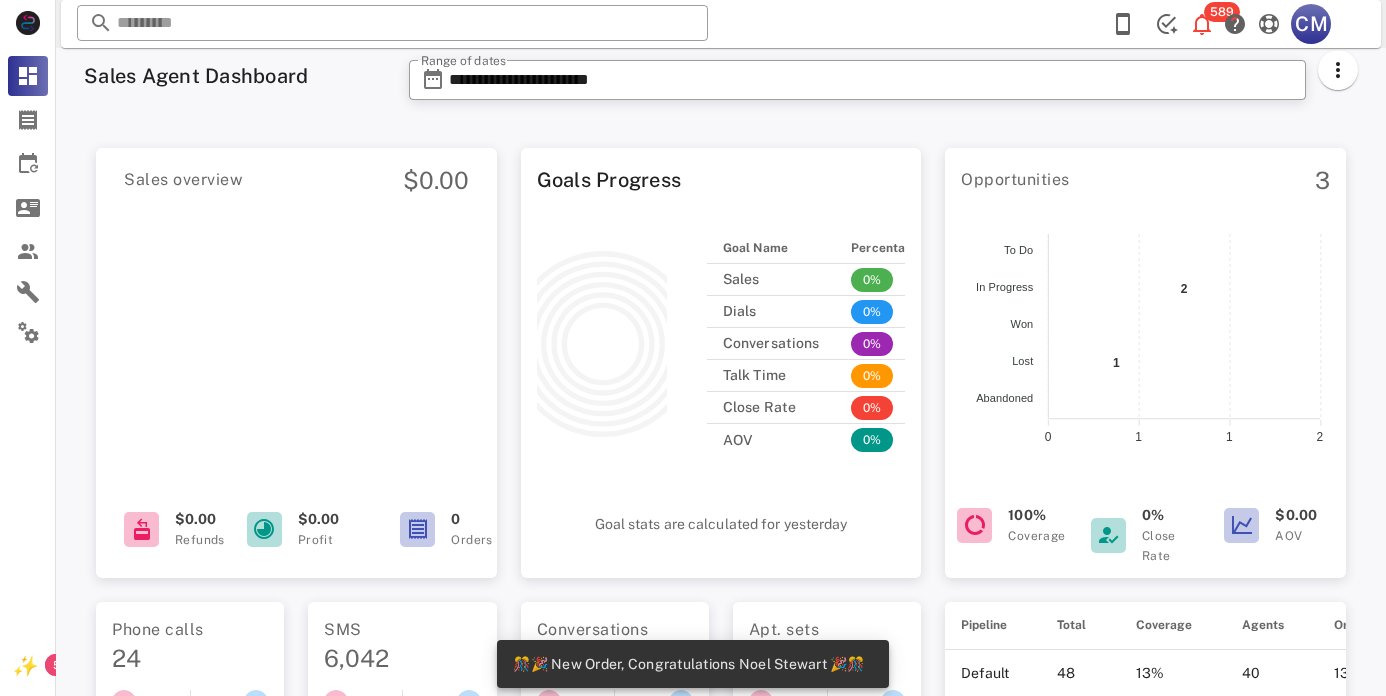 scroll, scrollTop: 539, scrollLeft: 0, axis: vertical 